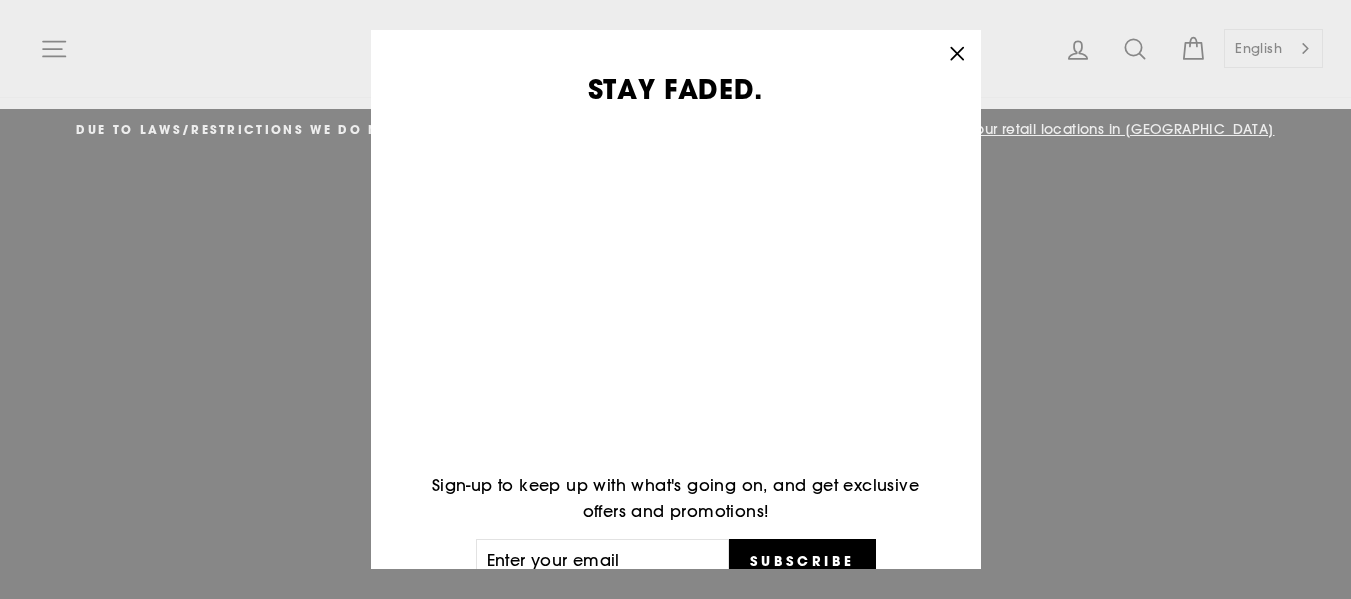 scroll, scrollTop: 0, scrollLeft: 0, axis: both 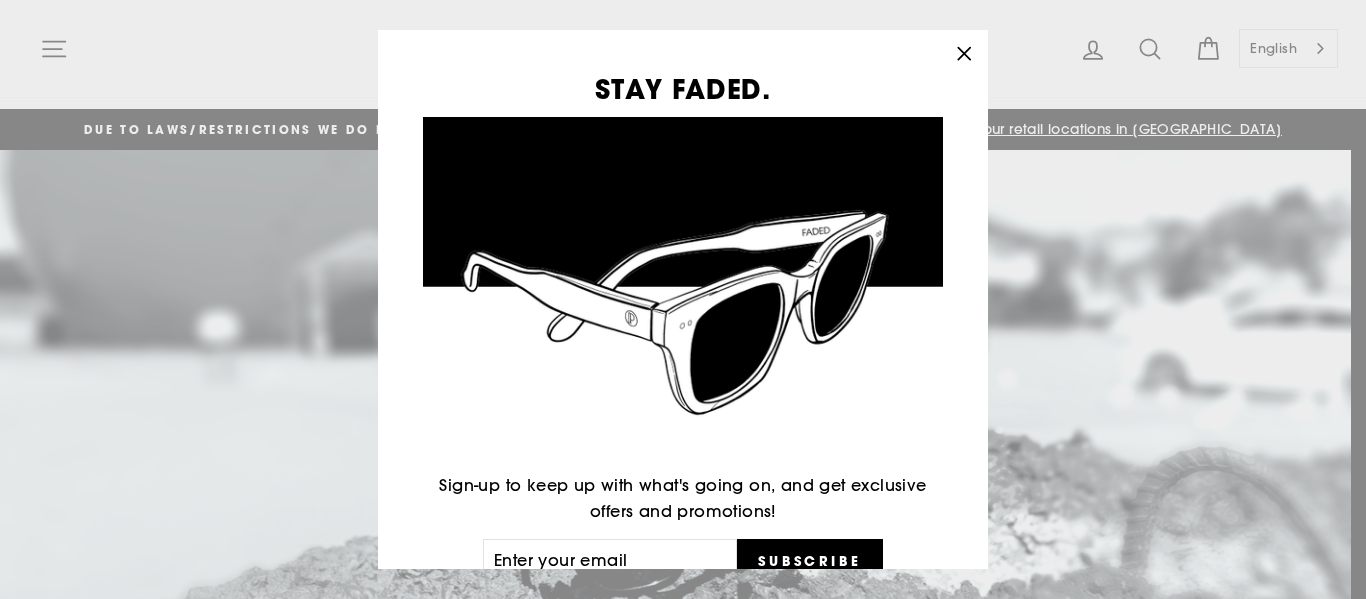 click 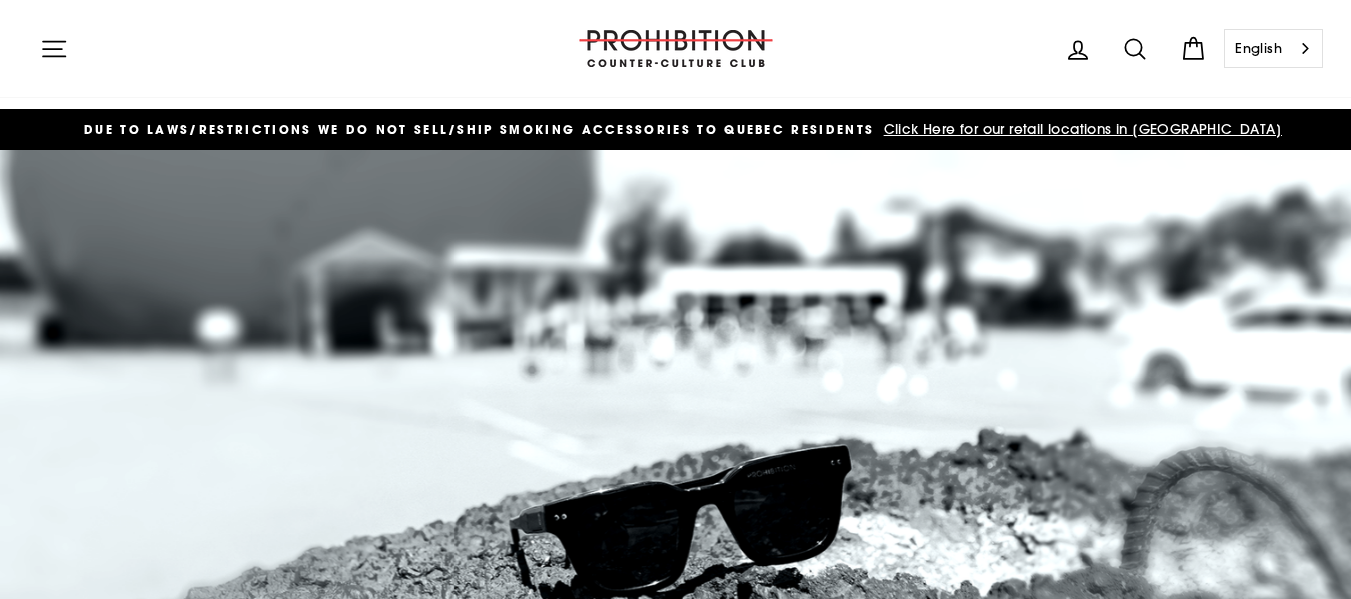 scroll, scrollTop: 100, scrollLeft: 0, axis: vertical 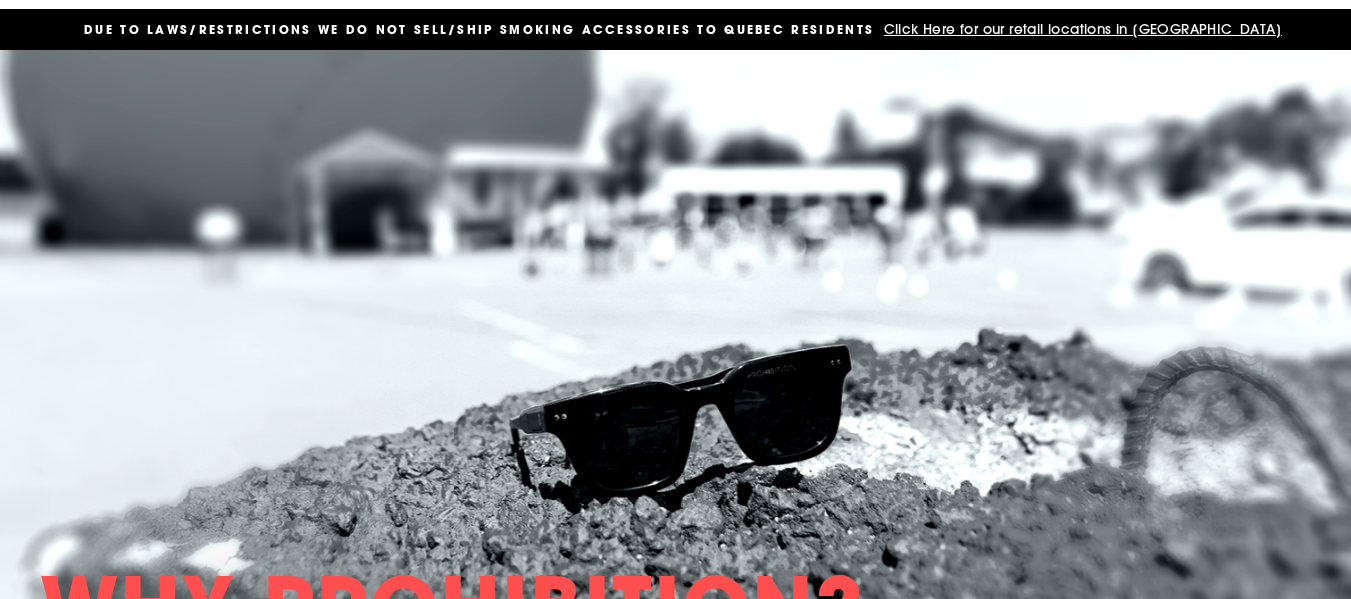 click on "DUE TO LAWS/restrictions  WE DO NOT SELL/SHIP SMOKING ACCESSORIES to qUEBEC RESIDENTS" at bounding box center (479, 29) 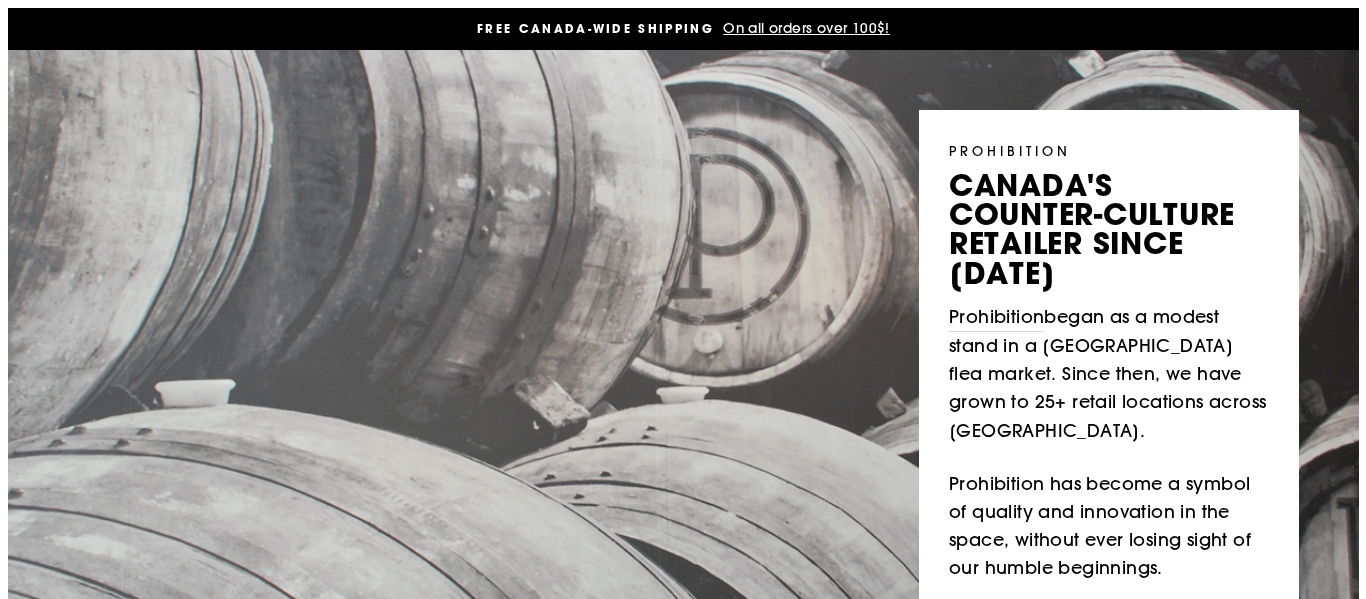 scroll, scrollTop: 0, scrollLeft: 0, axis: both 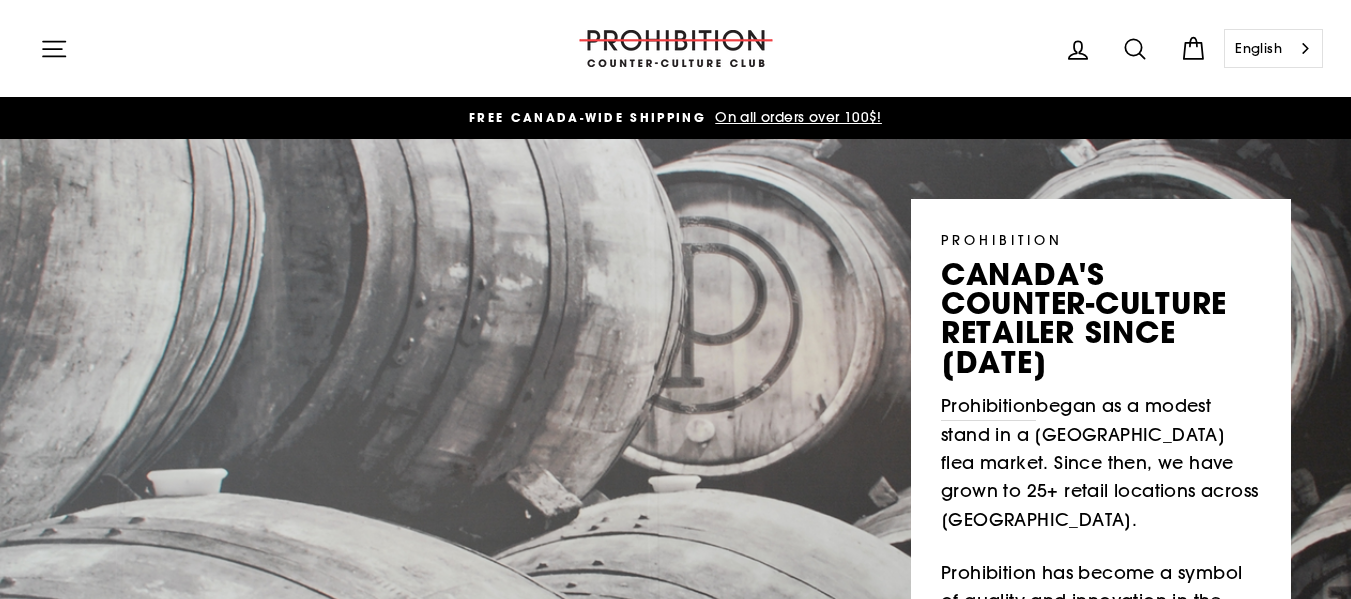 click 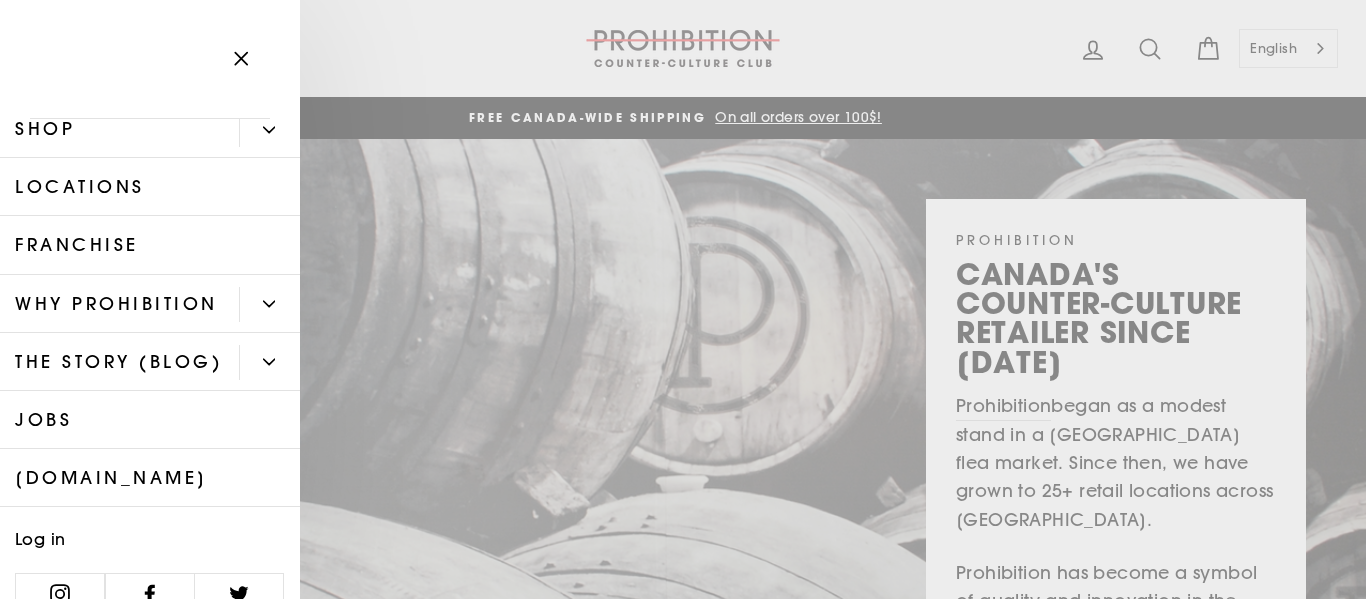 scroll, scrollTop: 0, scrollLeft: 0, axis: both 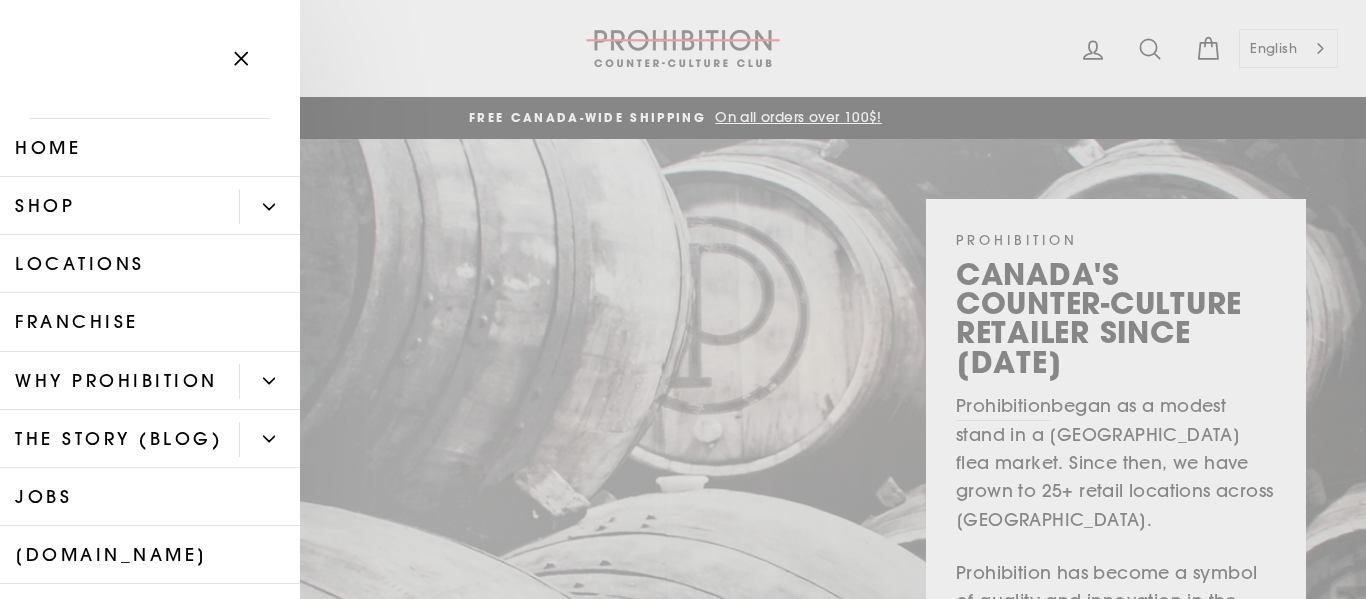 click on "Shop" at bounding box center (119, 206) 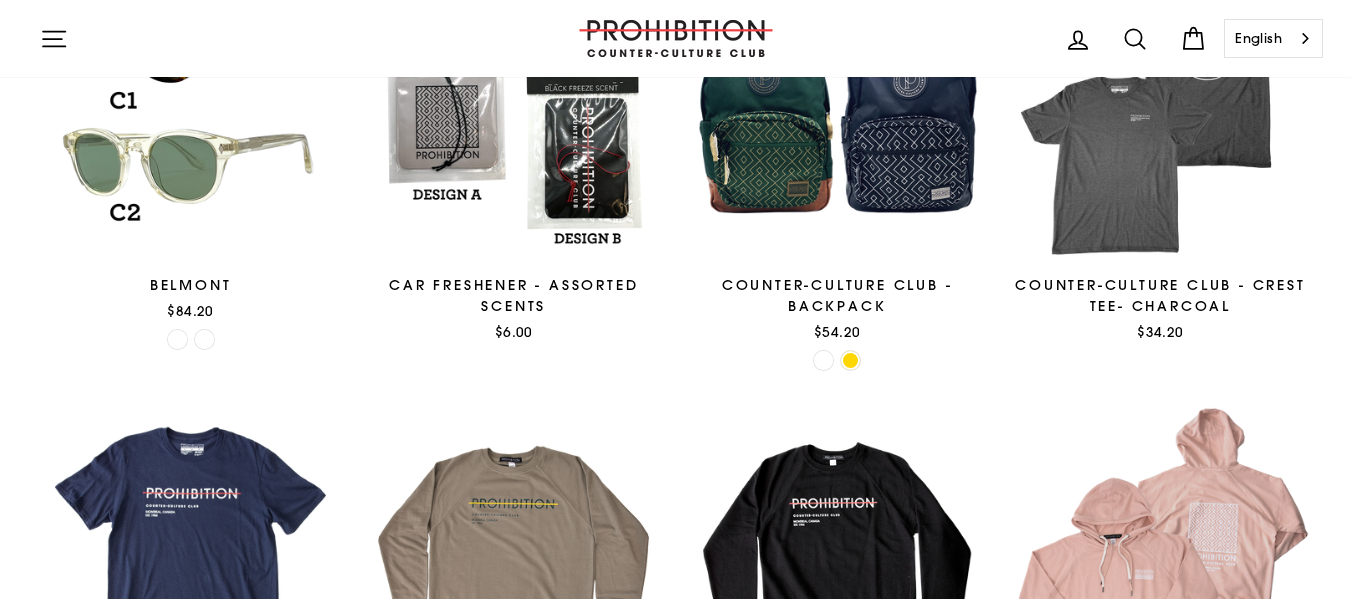 scroll, scrollTop: 396, scrollLeft: 0, axis: vertical 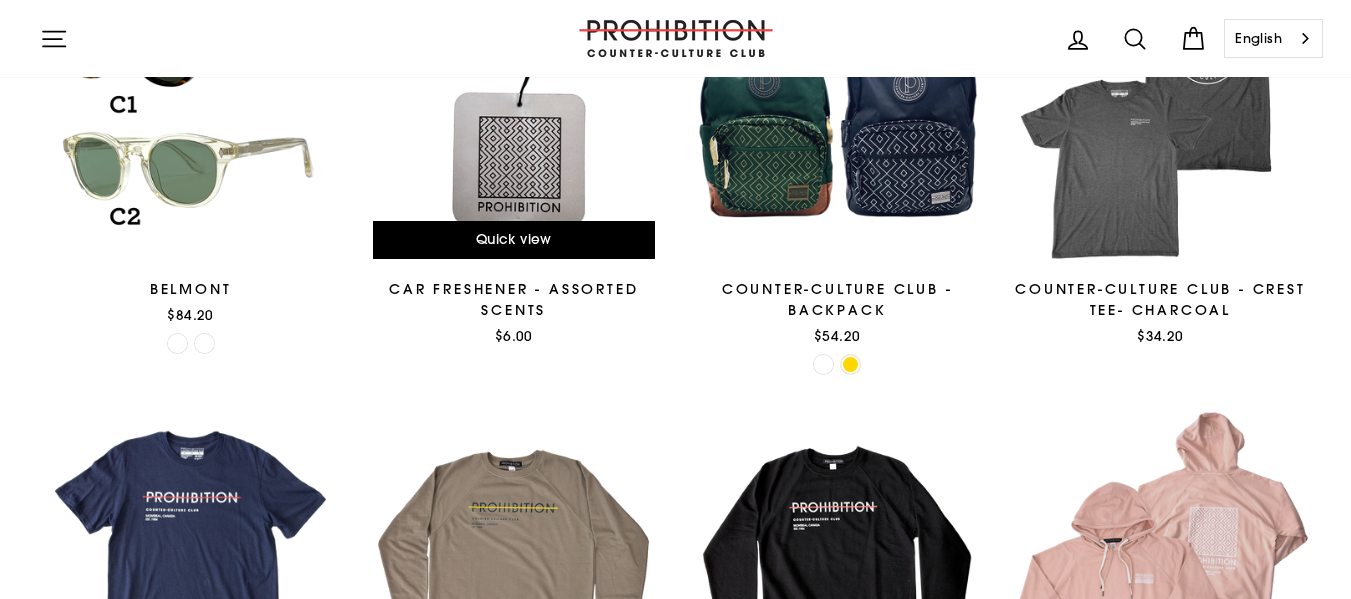 click at bounding box center (513, 118) 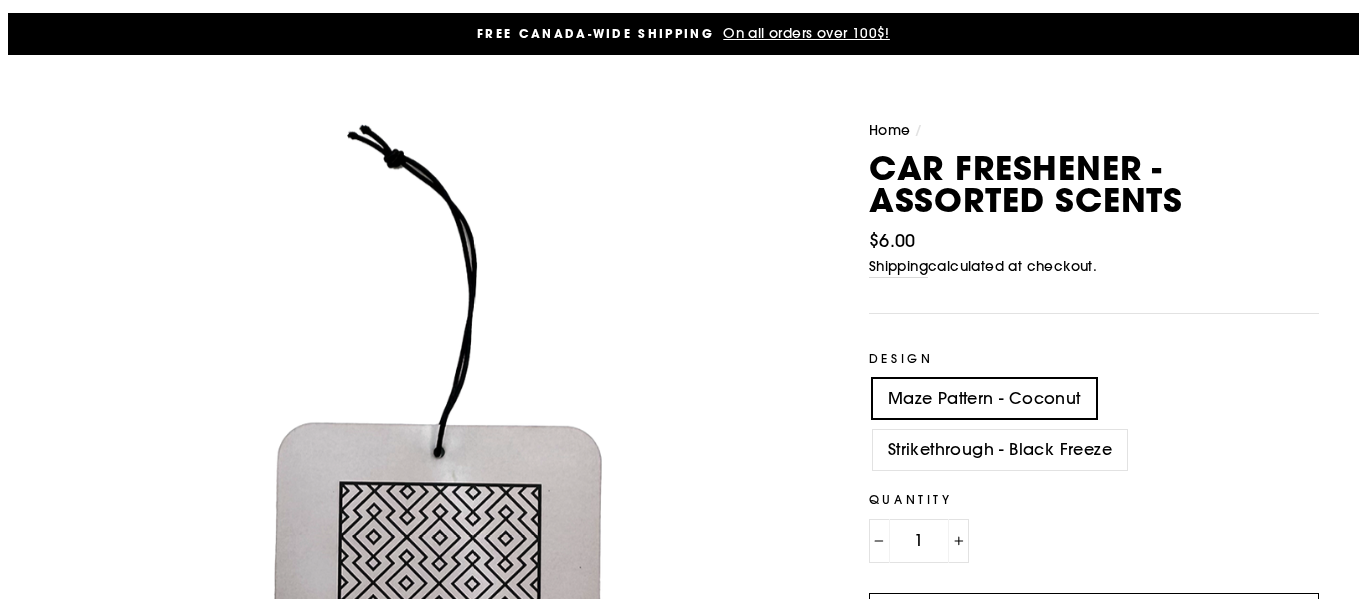 scroll, scrollTop: 200, scrollLeft: 0, axis: vertical 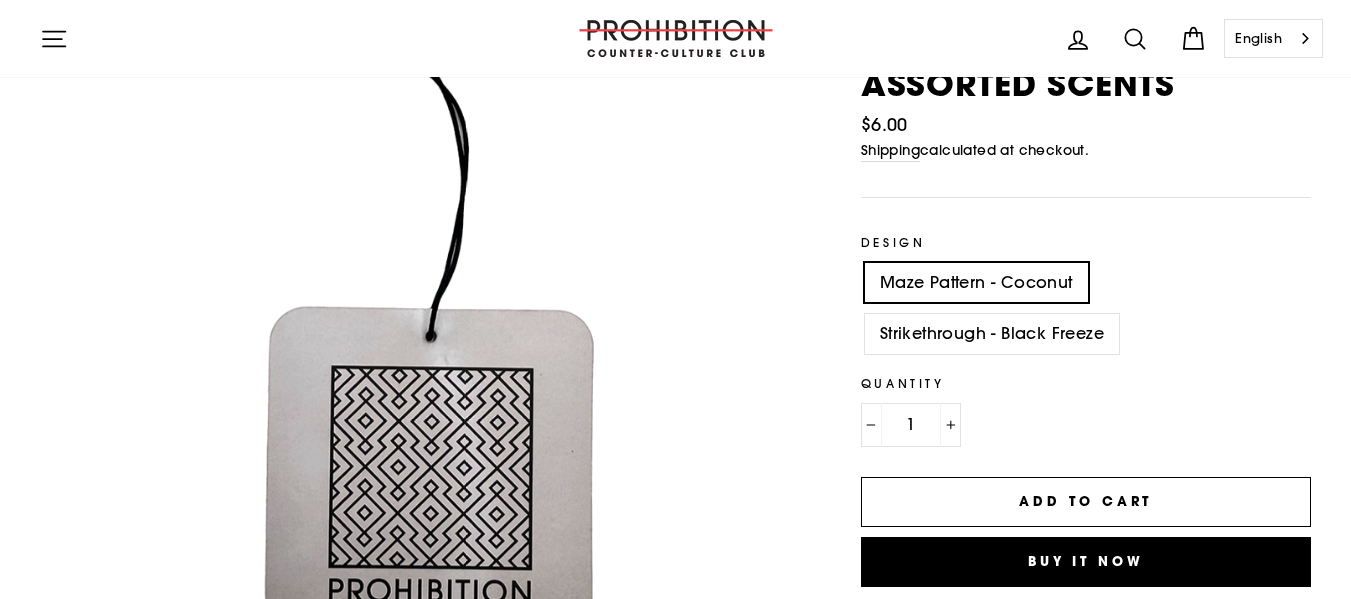click on "Add to cart" at bounding box center [1086, 502] 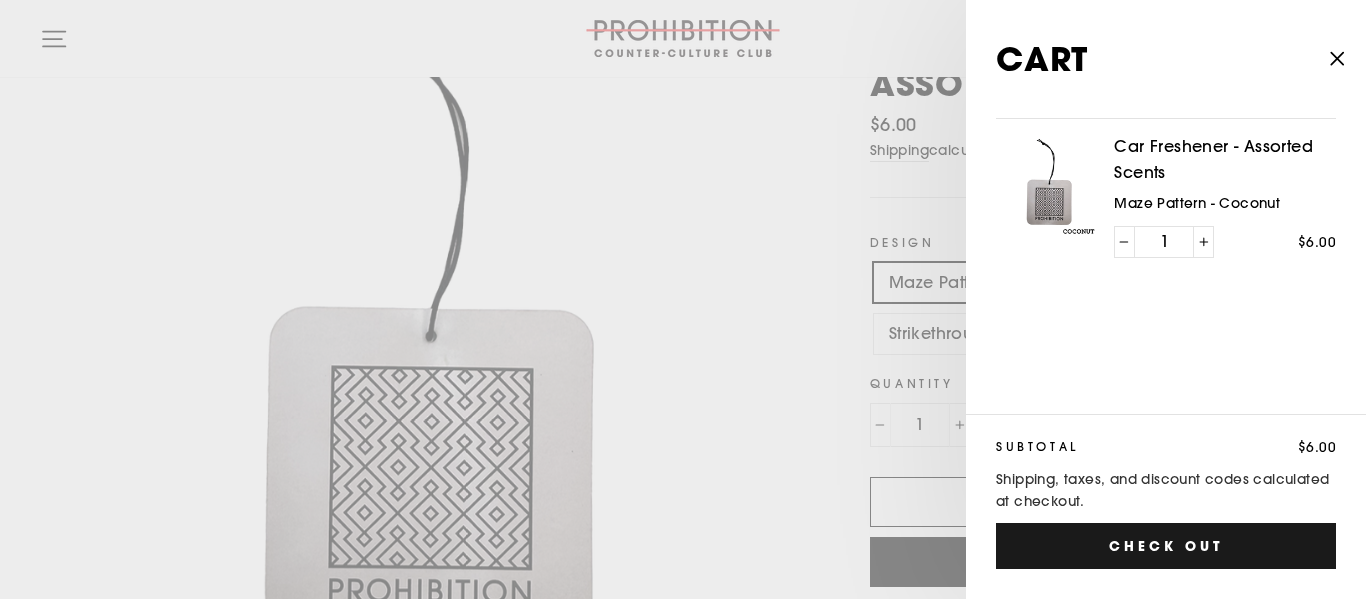 click on "Check out" at bounding box center (1166, 546) 